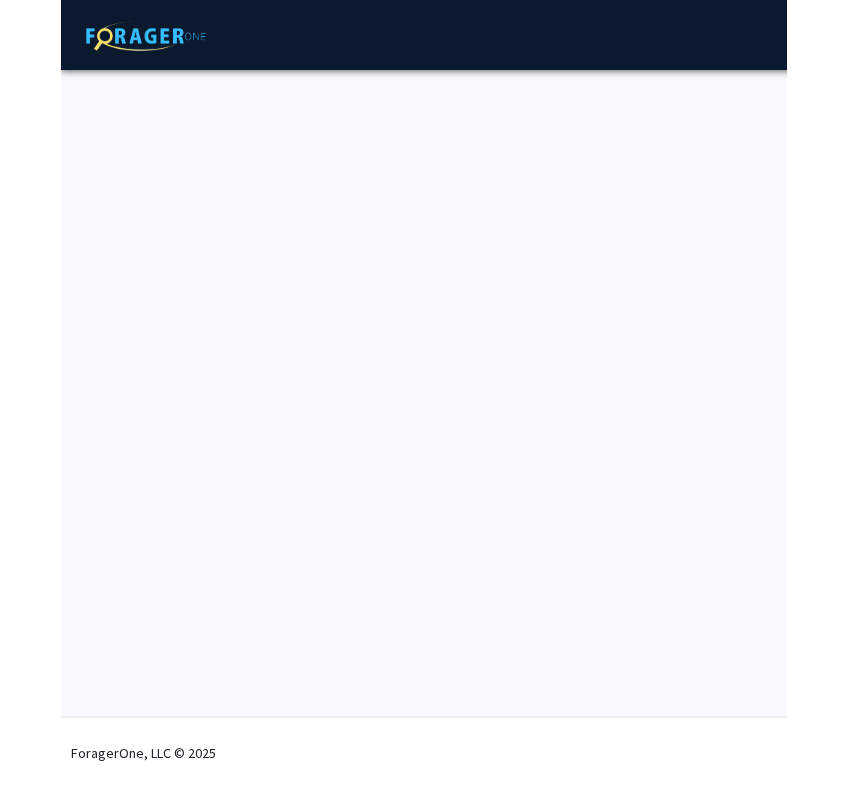 scroll, scrollTop: 0, scrollLeft: 0, axis: both 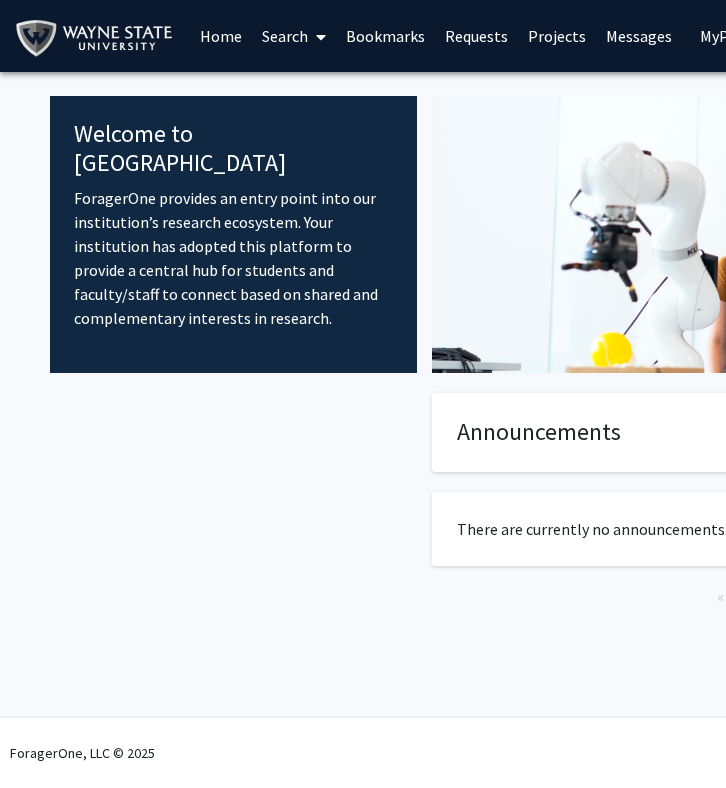 click on "Search" at bounding box center (294, 36) 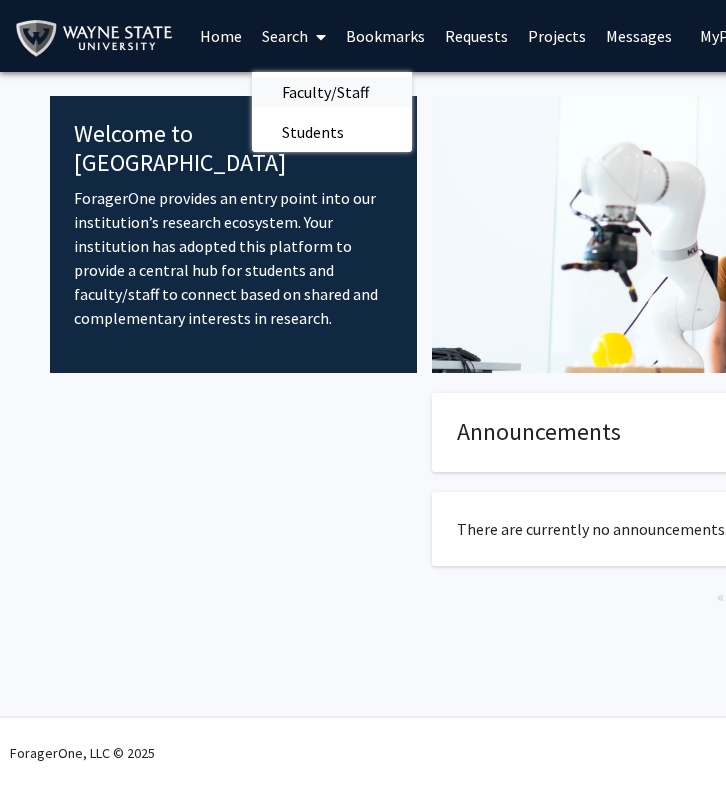 click on "Faculty/Staff" at bounding box center (325, 92) 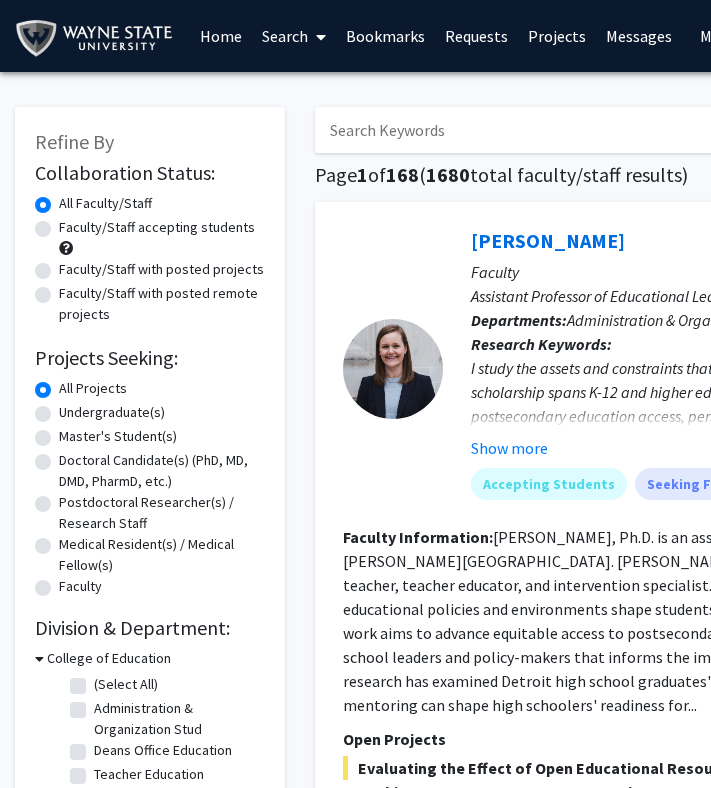 click at bounding box center (707, 130) 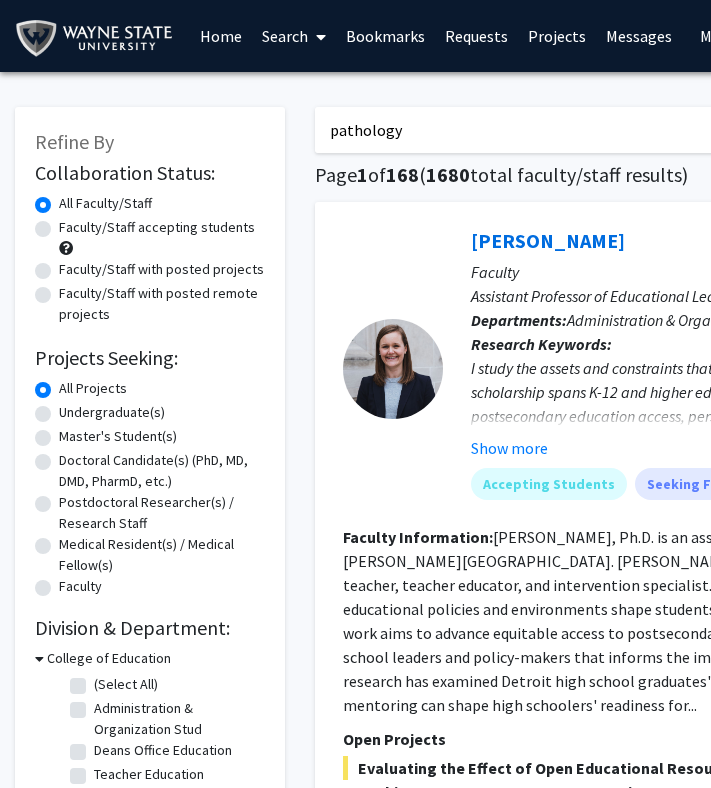 type on "pathology" 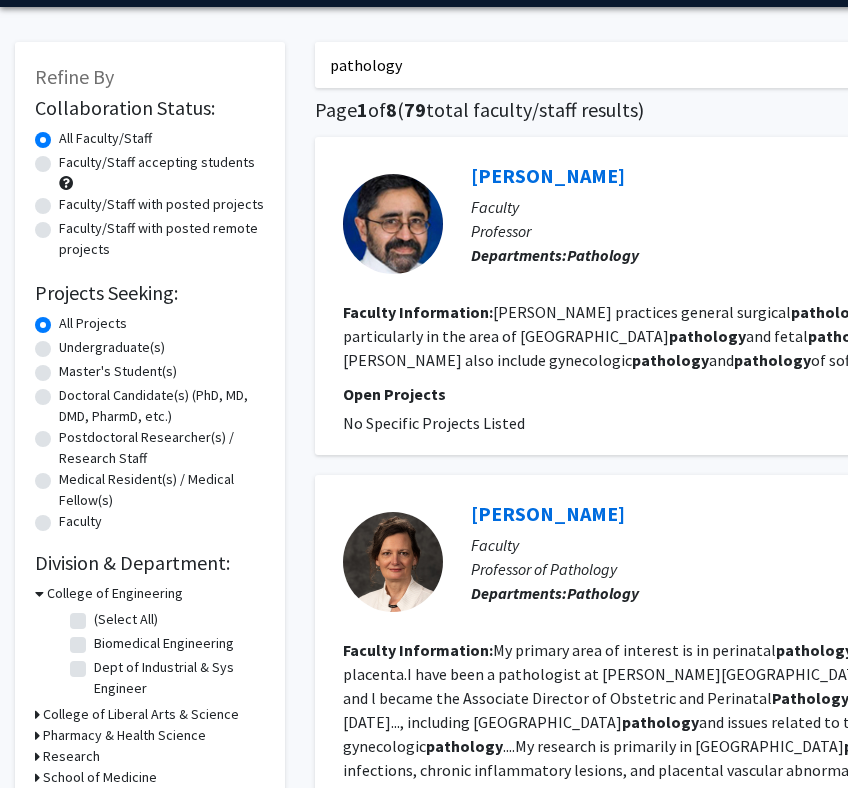 scroll, scrollTop: 100, scrollLeft: 0, axis: vertical 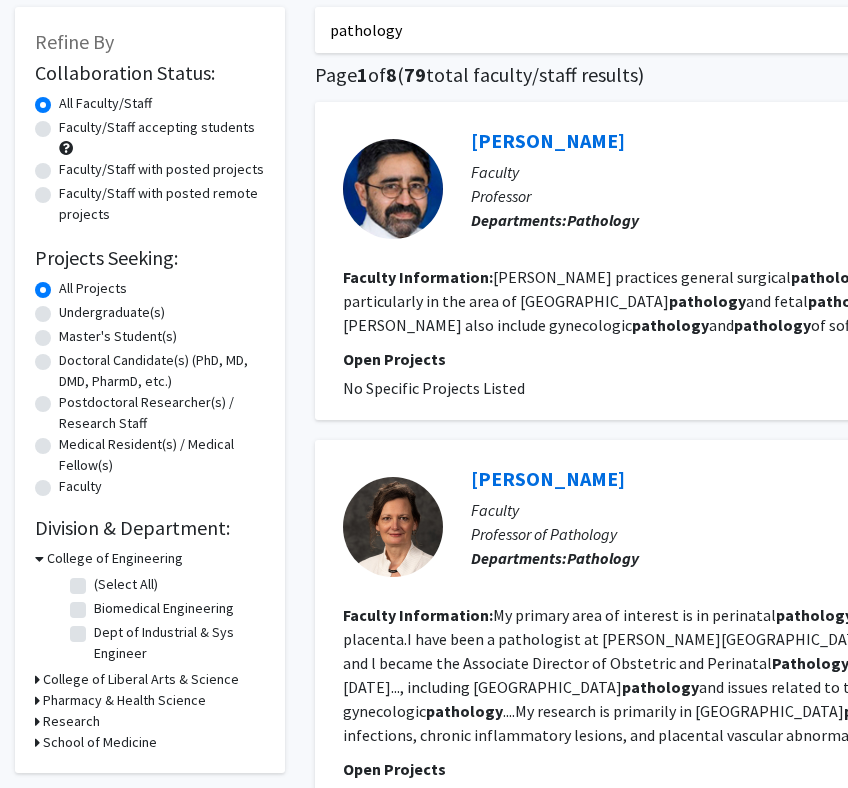click on "Faculty/Staff accepting students" 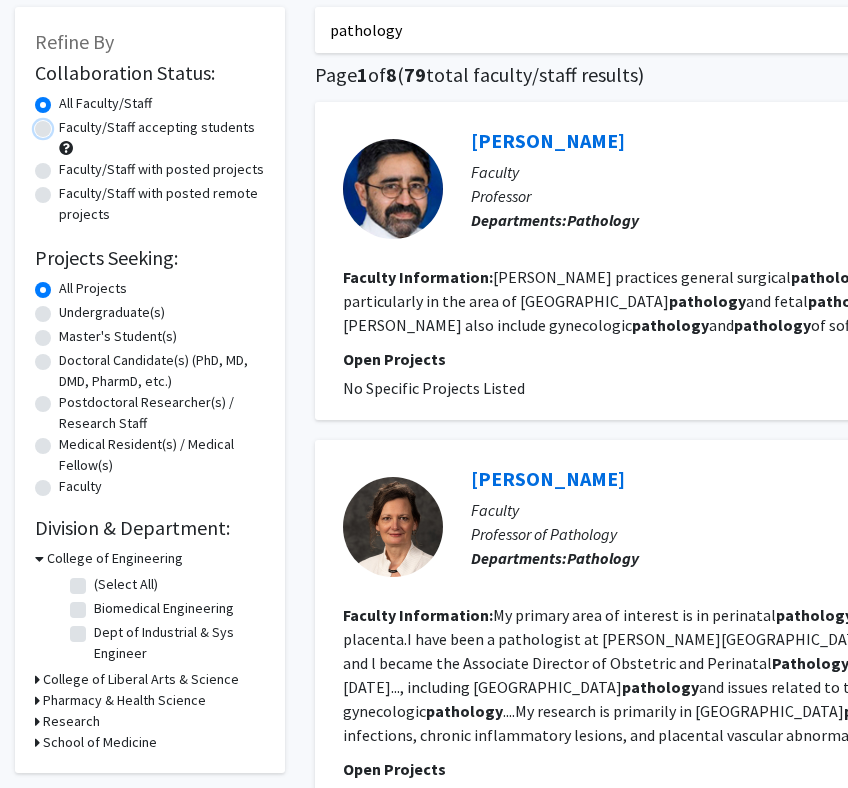 click on "Faculty/Staff accepting students" at bounding box center [65, 123] 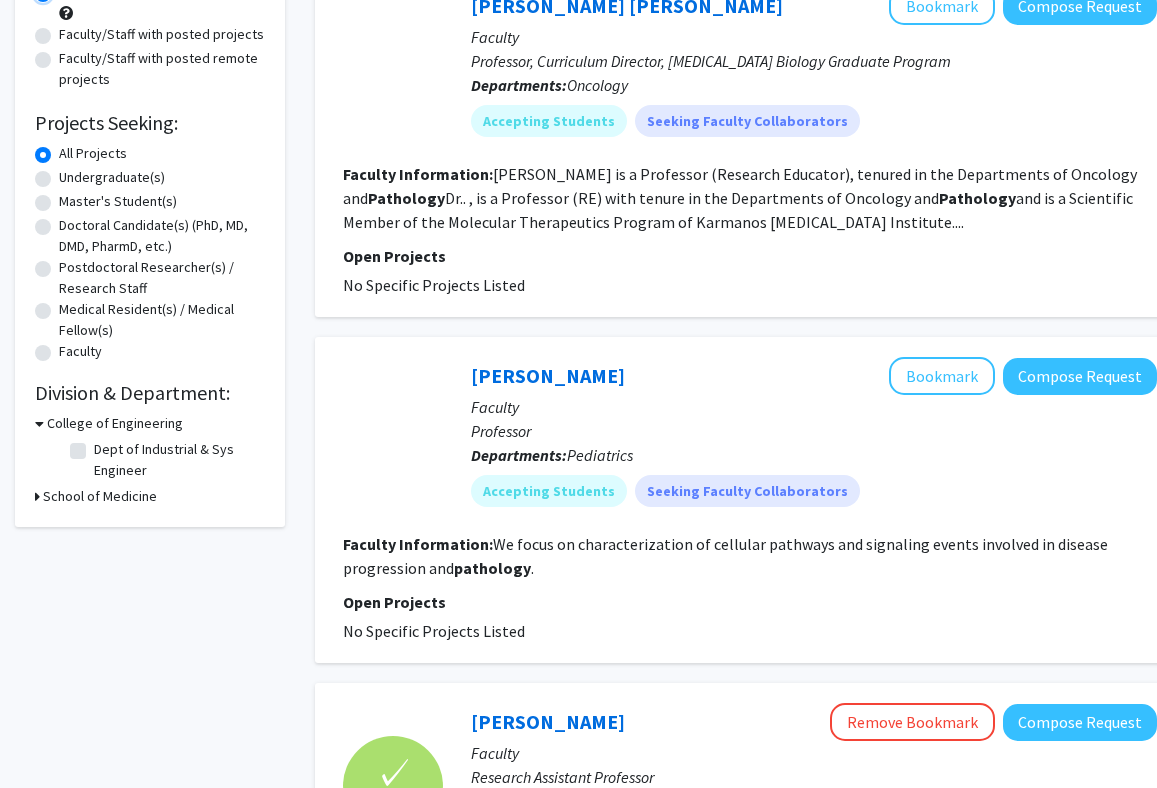 scroll, scrollTop: 200, scrollLeft: 0, axis: vertical 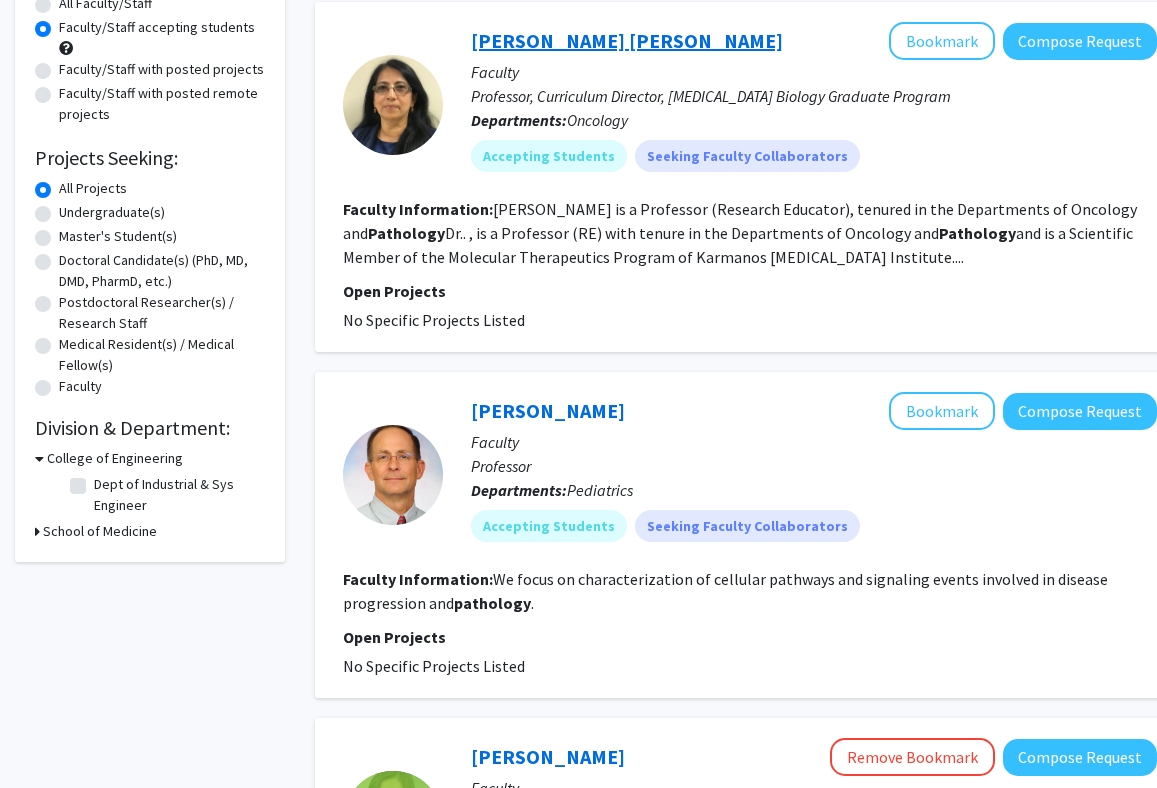 click on "[PERSON_NAME] [PERSON_NAME]" 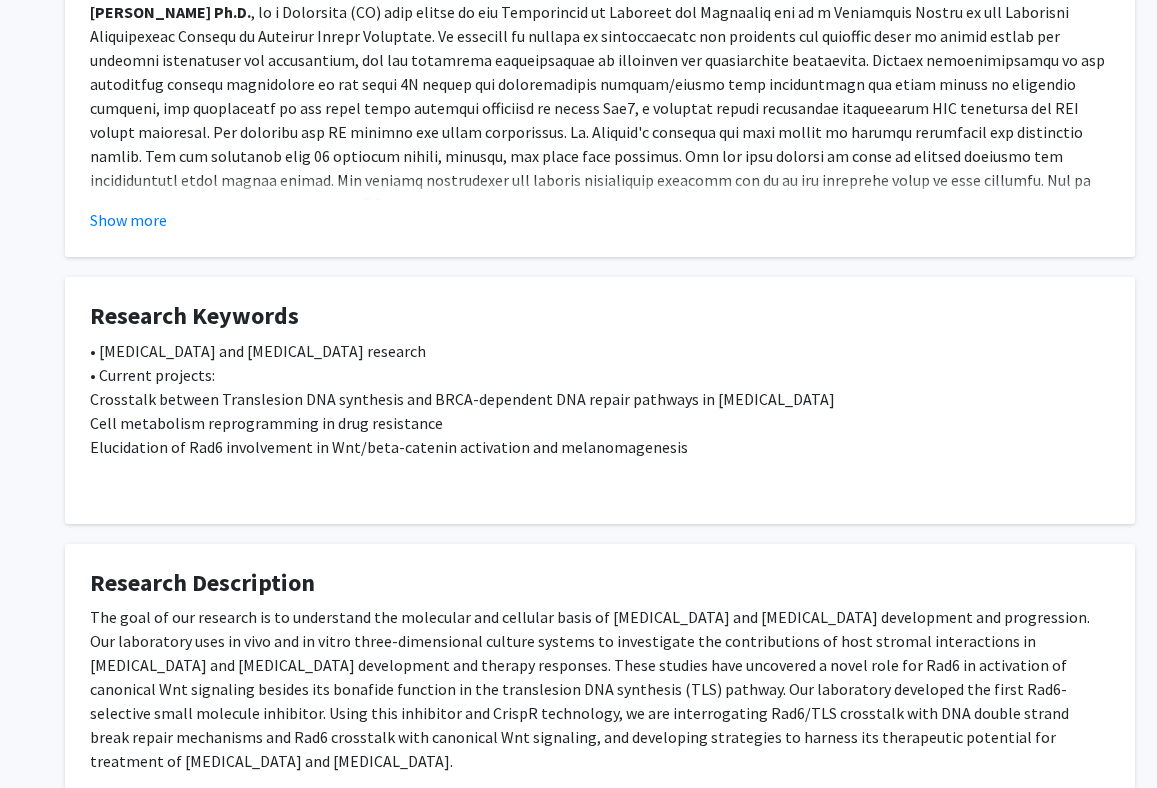 scroll, scrollTop: 600, scrollLeft: 0, axis: vertical 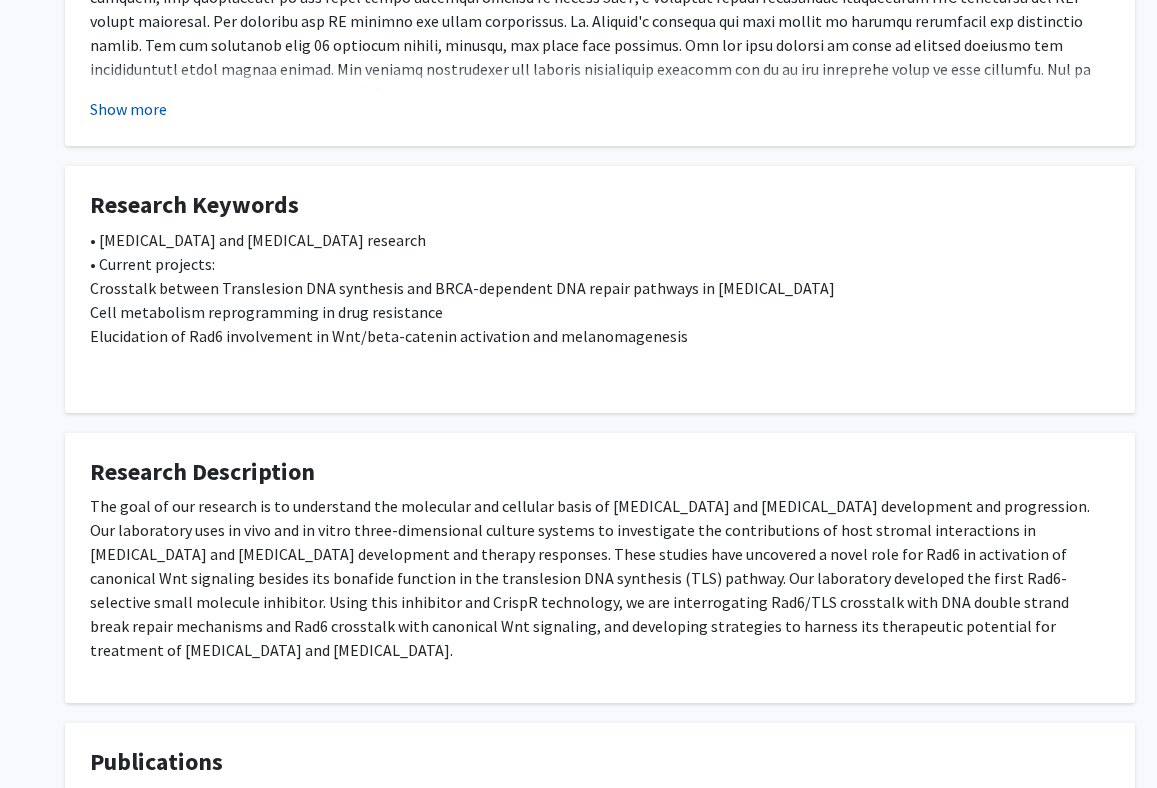 click on "Show more" 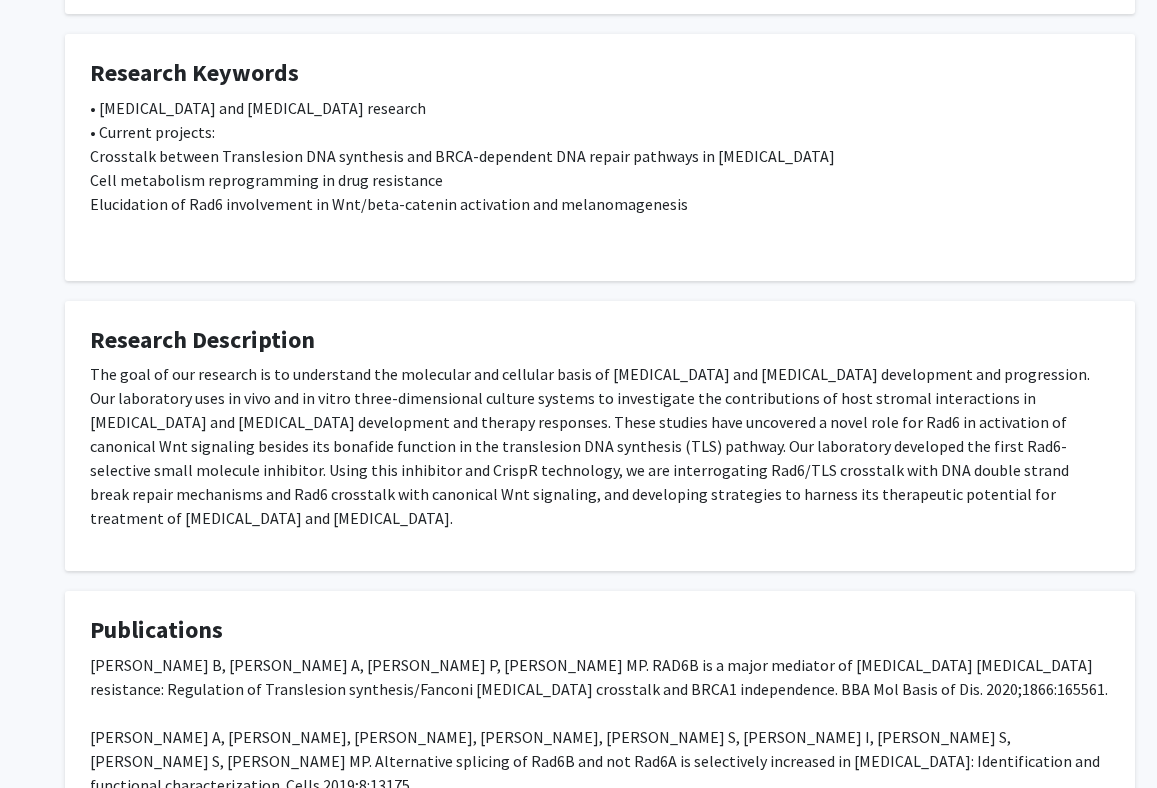 scroll, scrollTop: 800, scrollLeft: 0, axis: vertical 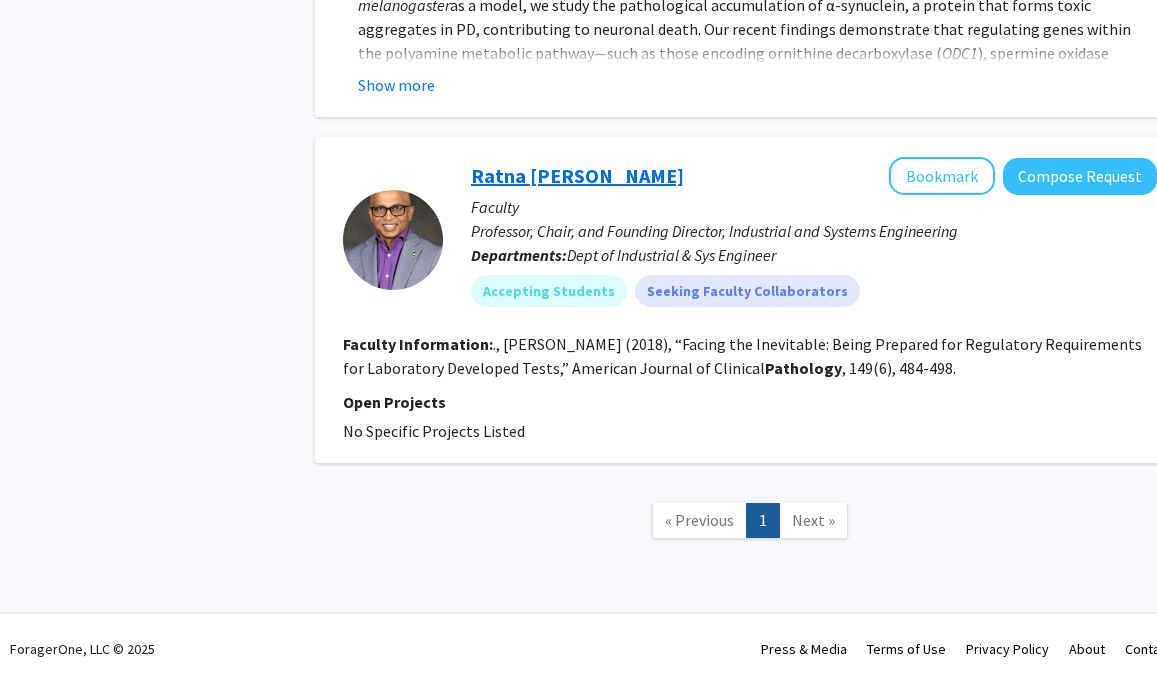 click on "Ratna [PERSON_NAME]" 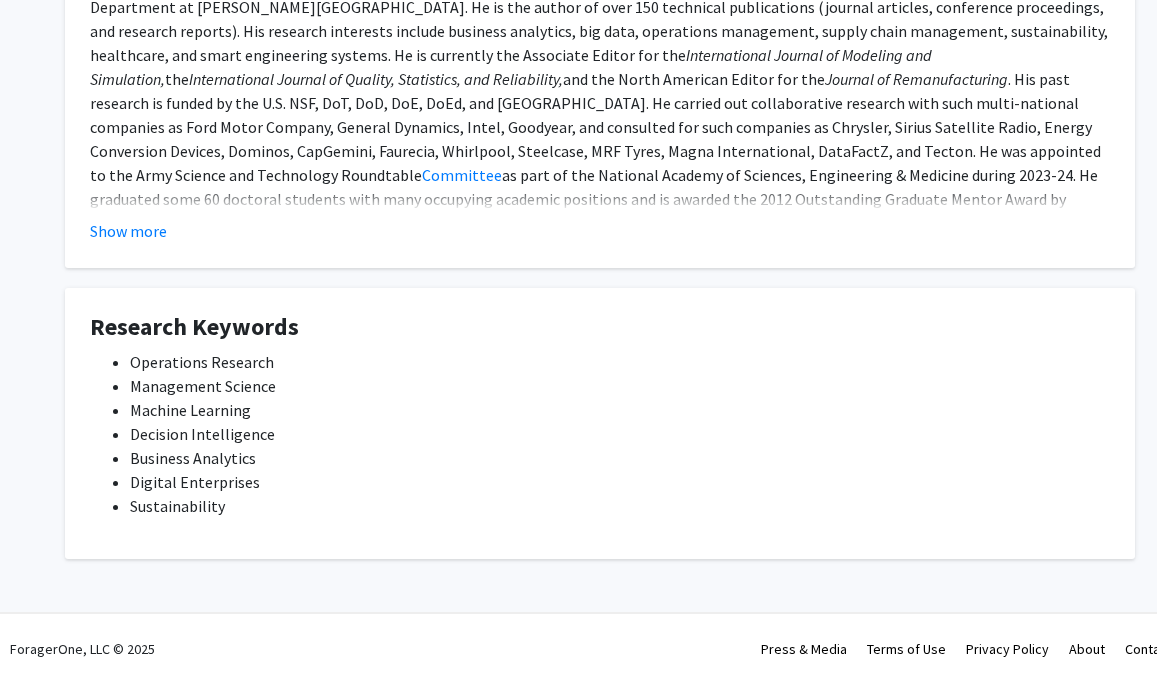 scroll, scrollTop: 278, scrollLeft: 0, axis: vertical 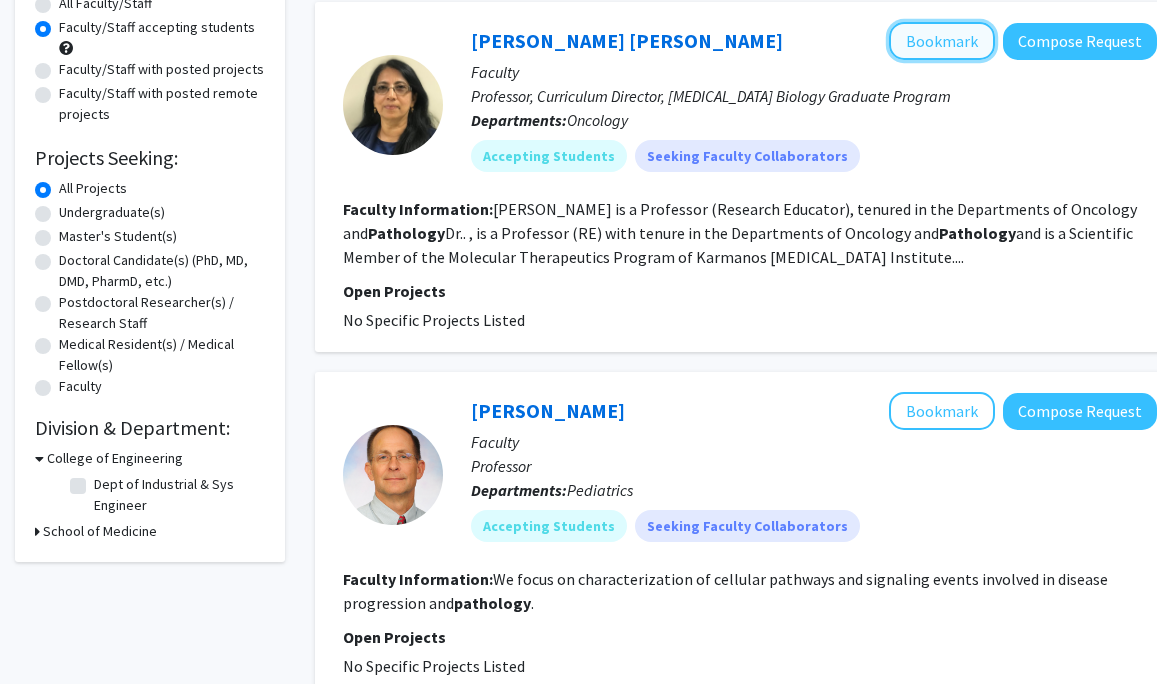 click on "Bookmark" 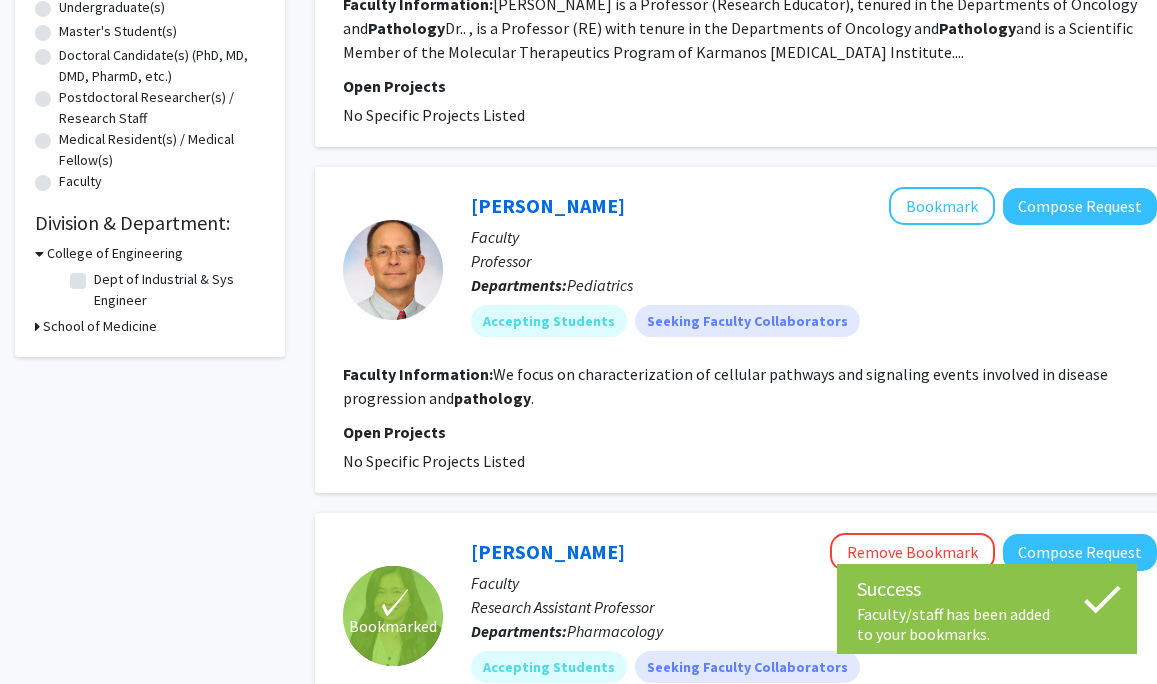 scroll, scrollTop: 500, scrollLeft: 0, axis: vertical 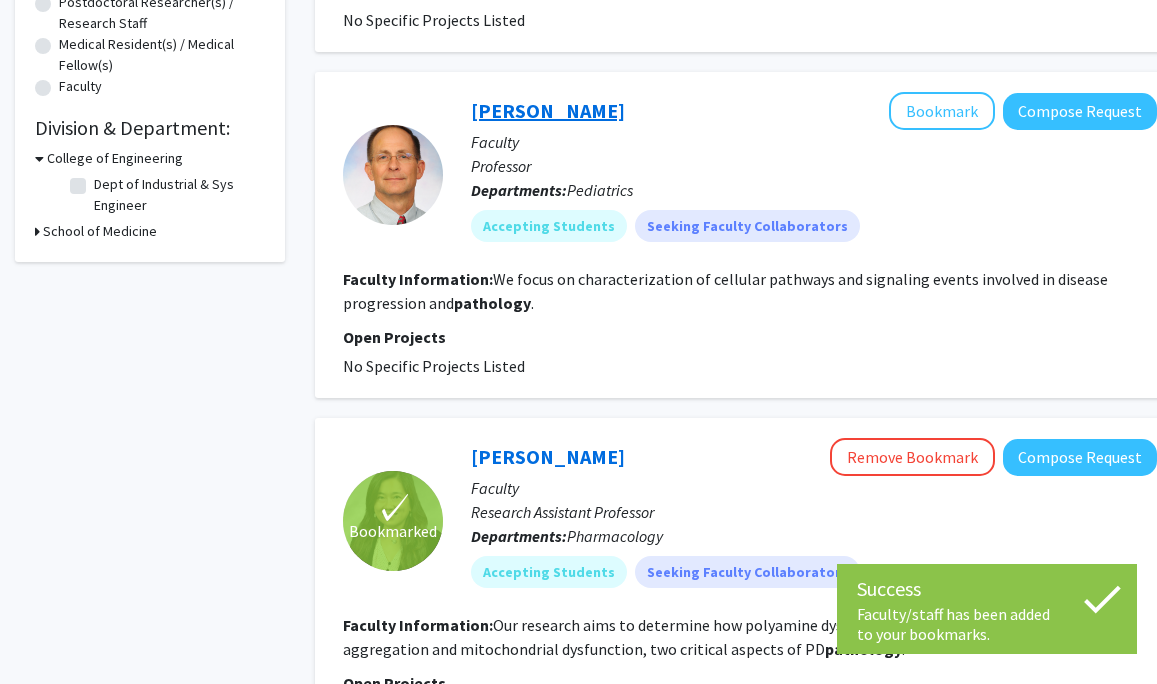 click on "[PERSON_NAME]" 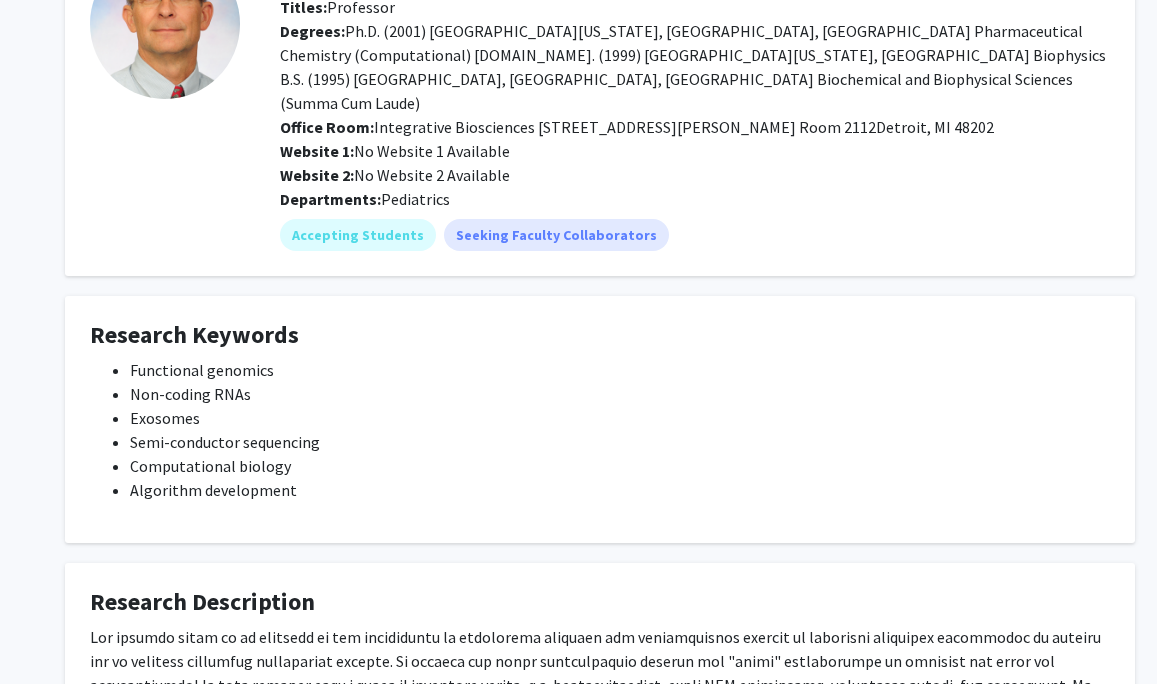 scroll, scrollTop: 216, scrollLeft: 0, axis: vertical 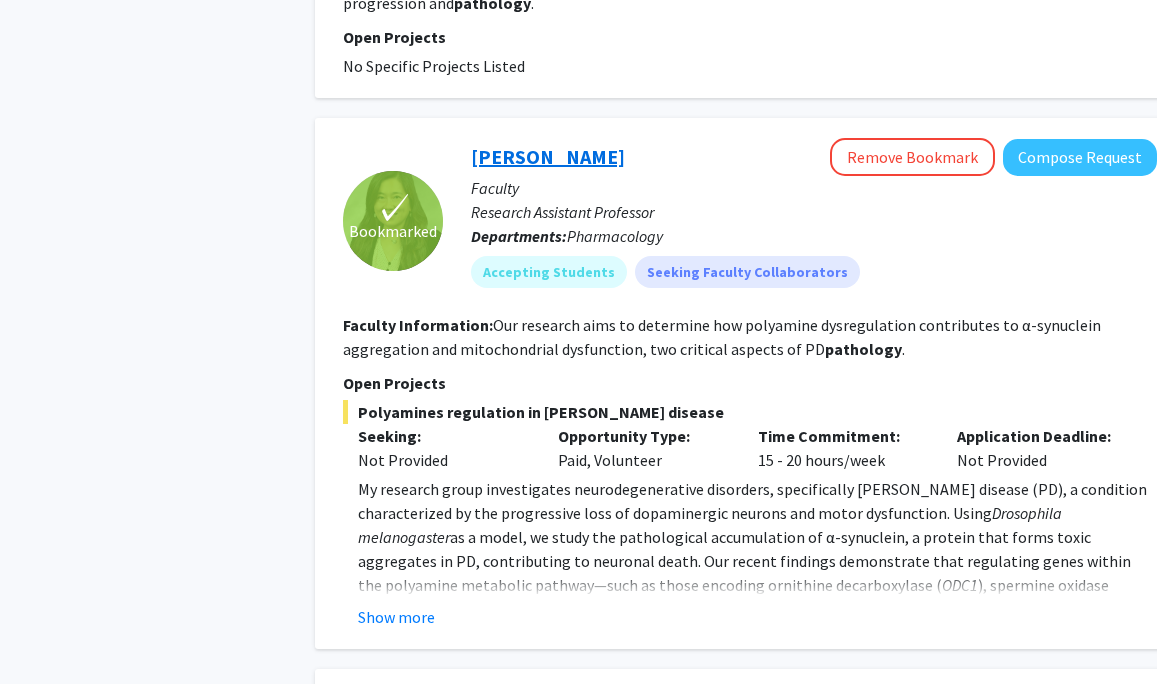 click on "[PERSON_NAME]" 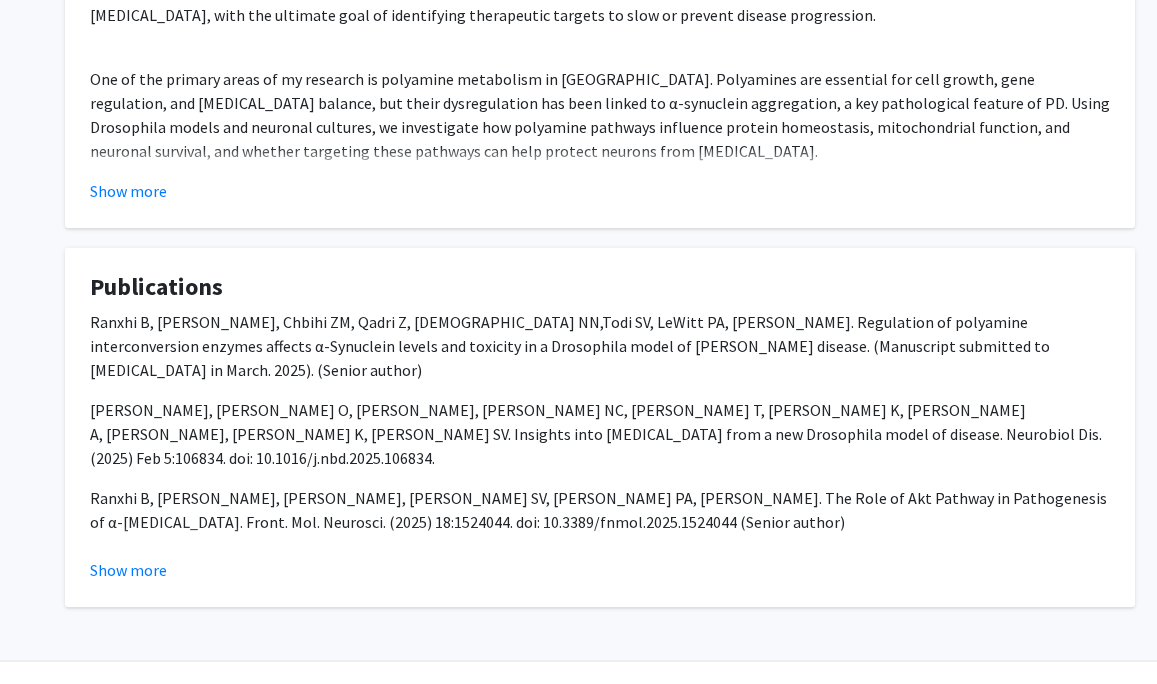 scroll, scrollTop: 1128, scrollLeft: 0, axis: vertical 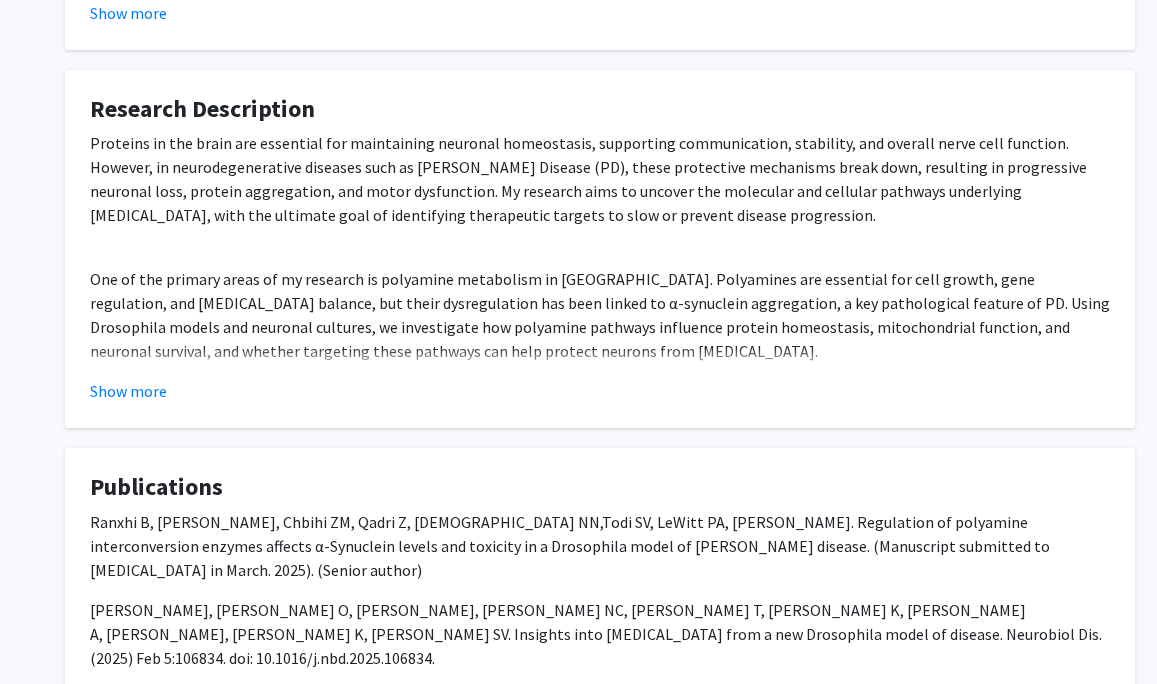 click on "Proteins in the brain are essential for maintaining neuronal homeostasis, supporting communication, stability, and overall nerve cell function. However, in neurodegenerative diseases such as [PERSON_NAME] Disease (PD), these protective mechanisms break down, resulting in progressive neuronal loss, protein aggregation, and motor dysfunction. My research aims to uncover the molecular and cellular pathways underlying [MEDICAL_DATA], with the ultimate goal of identifying therapeutic targets to slow or prevent disease progression." 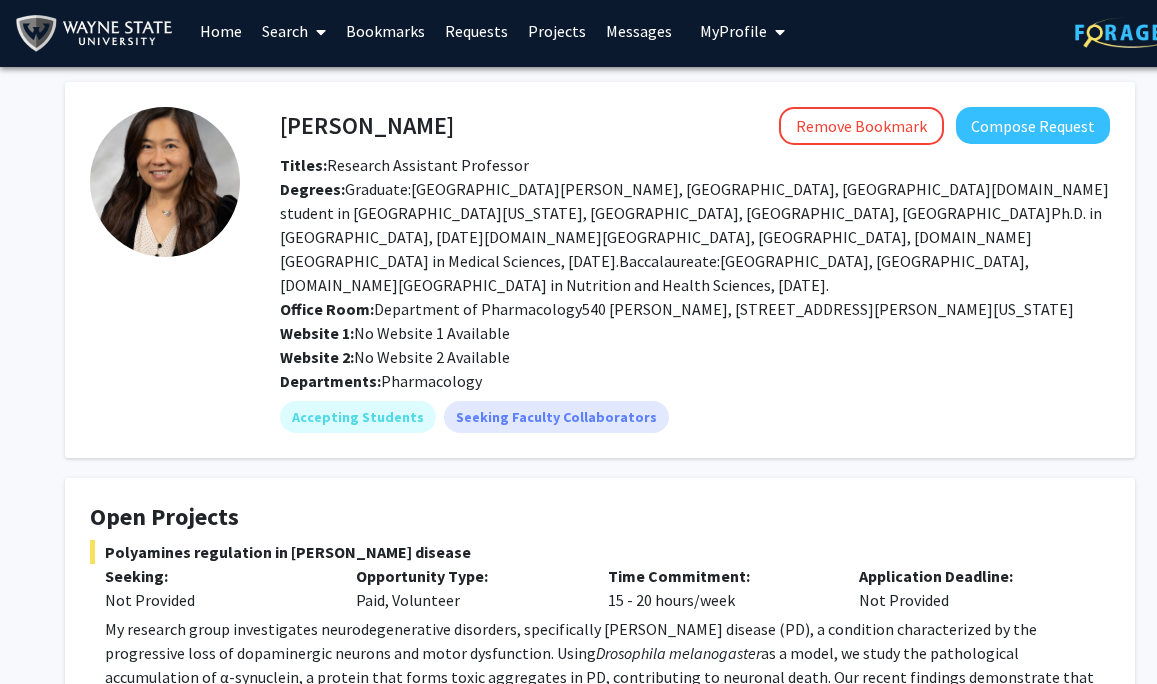 scroll, scrollTop: 0, scrollLeft: 0, axis: both 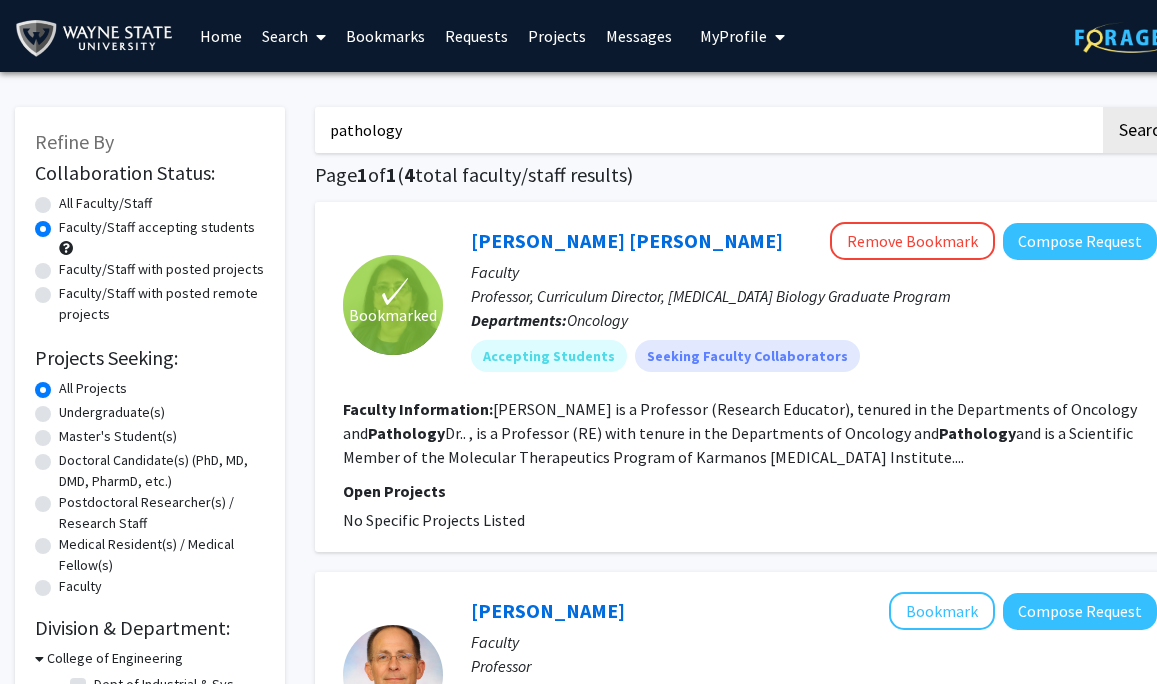 click on "My   Profile" at bounding box center (742, 36) 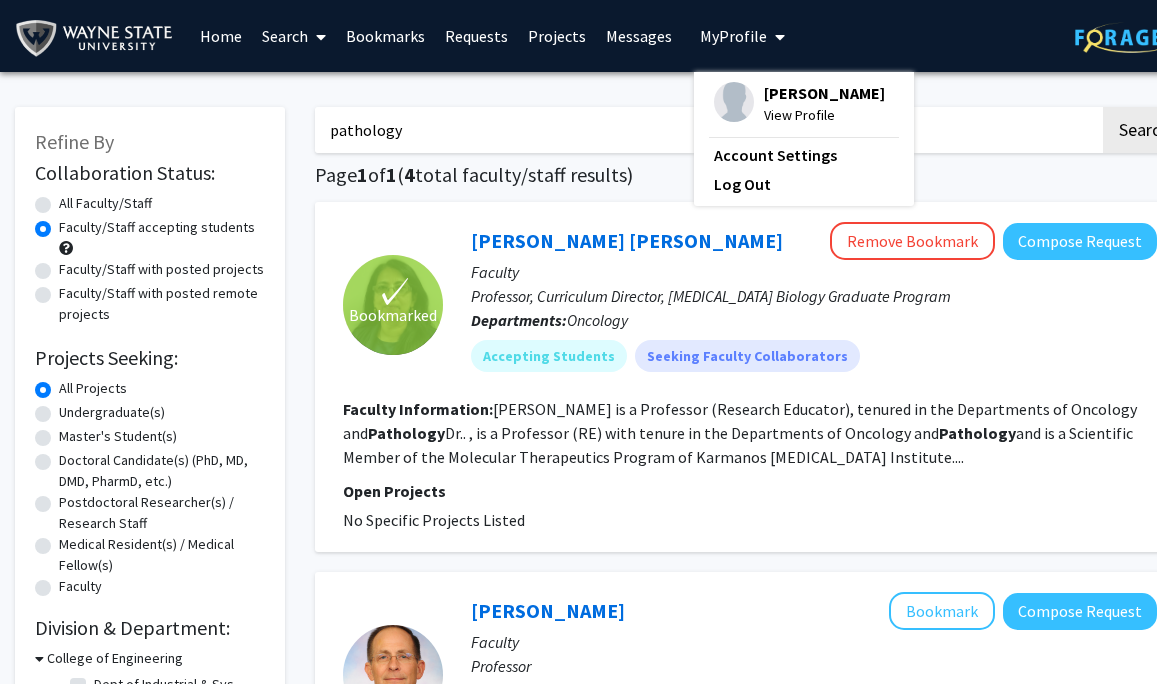click on "[PERSON_NAME]" at bounding box center (824, 93) 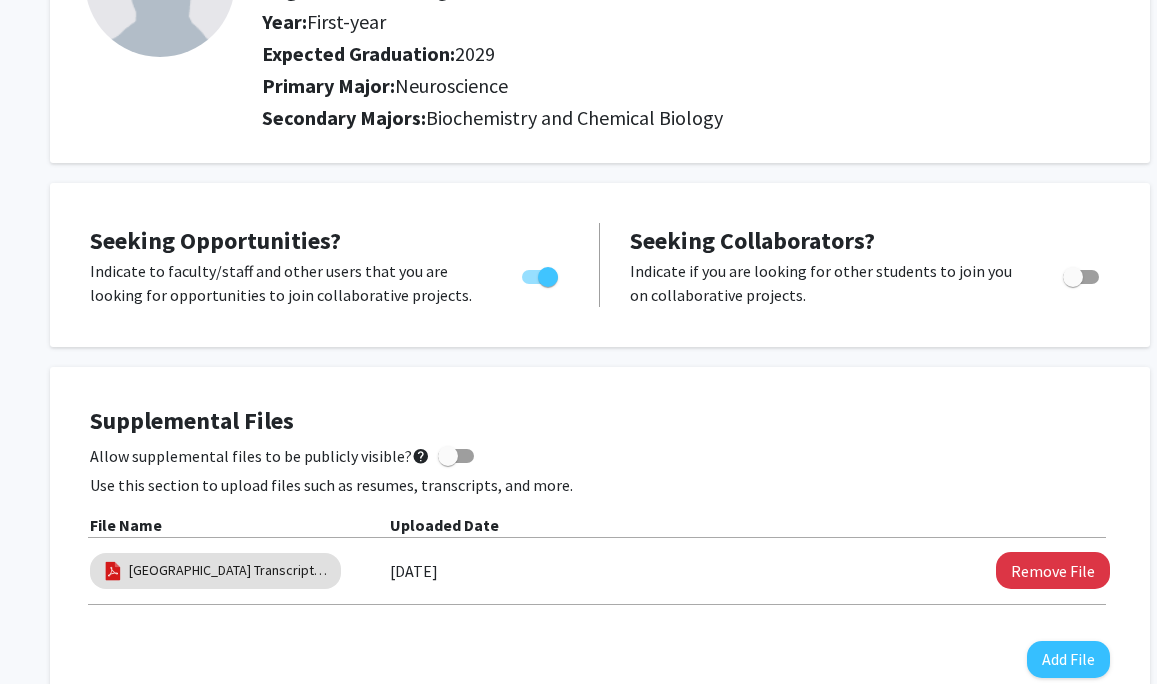 scroll, scrollTop: 100, scrollLeft: 0, axis: vertical 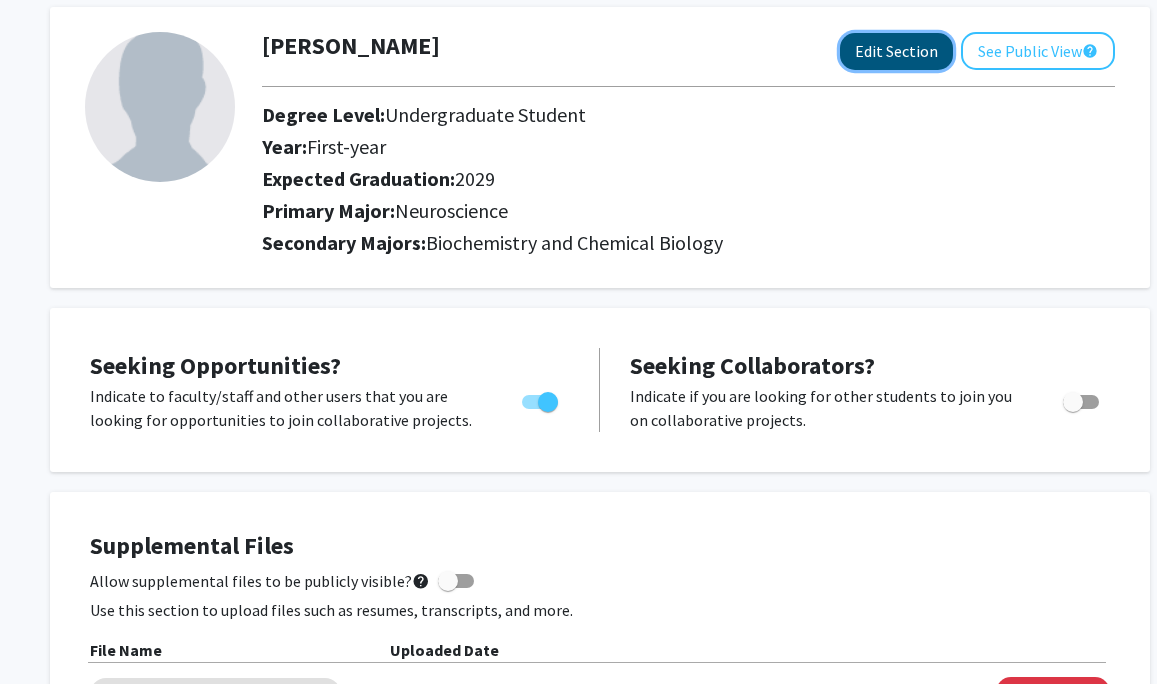 click on "Edit Section" 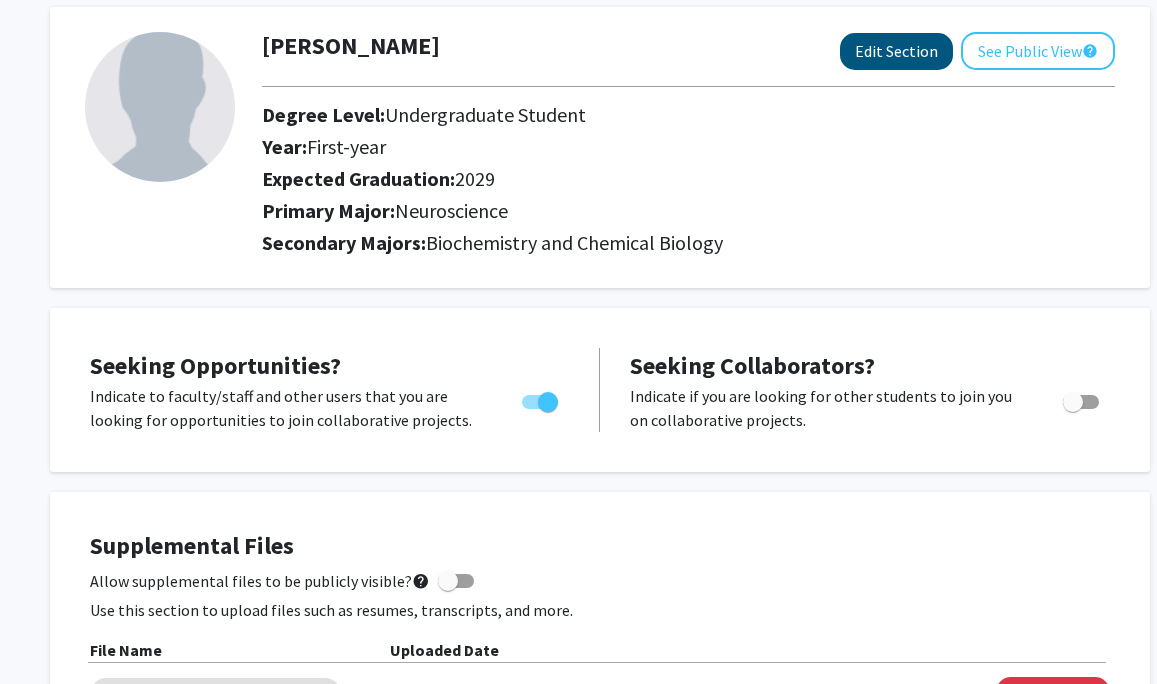 select on "first-year" 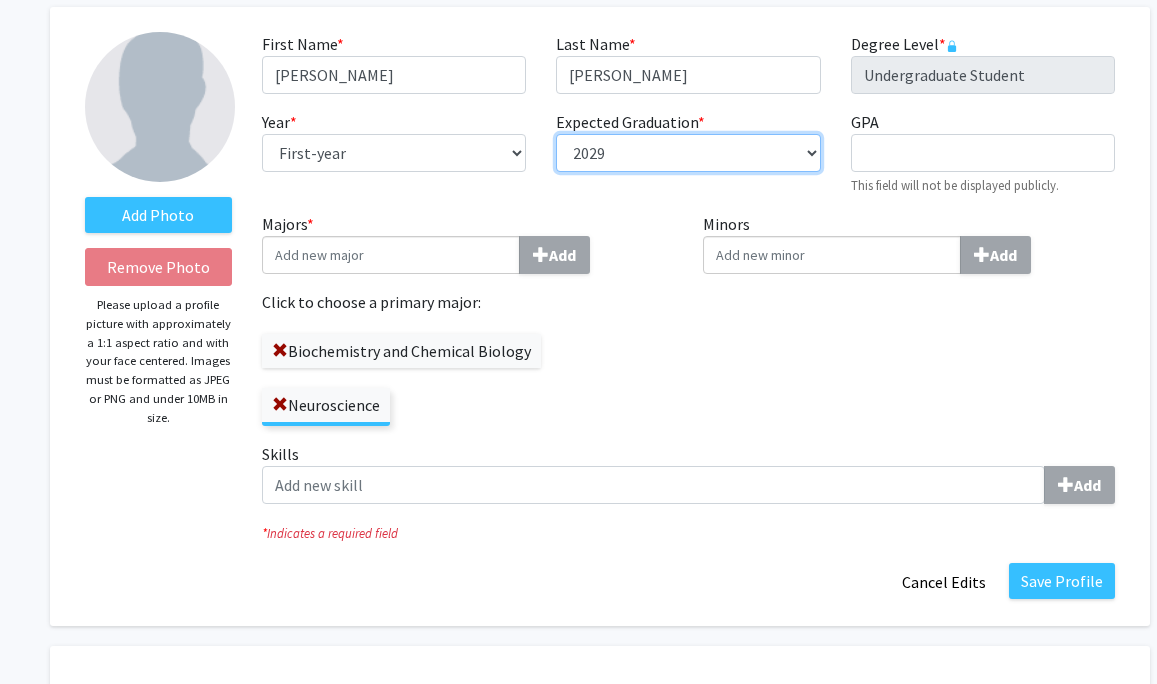 click on "---  2018   2019   2020   2021   2022   2023   2024   2025   2026   2027   2028   2029   2030   2031" at bounding box center (688, 153) 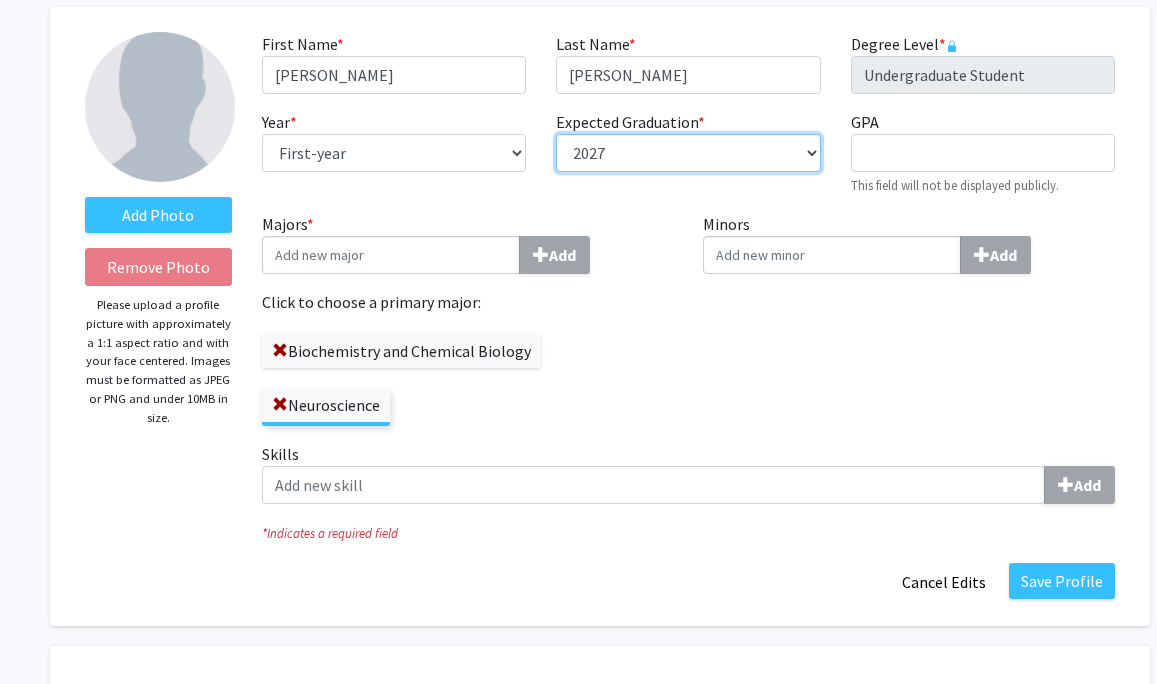 click on "---  2018   2019   2020   2021   2022   2023   2024   2025   2026   2027   2028   2029   2030   2031" at bounding box center (688, 153) 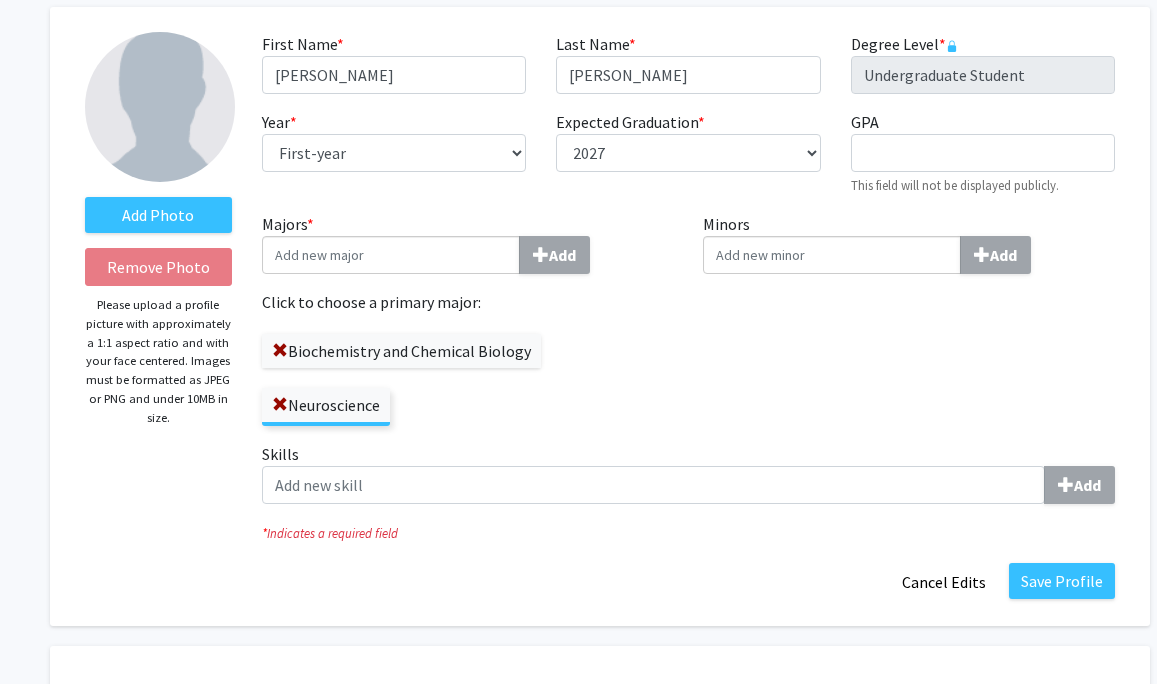 click on "Click to choose a primary major:" 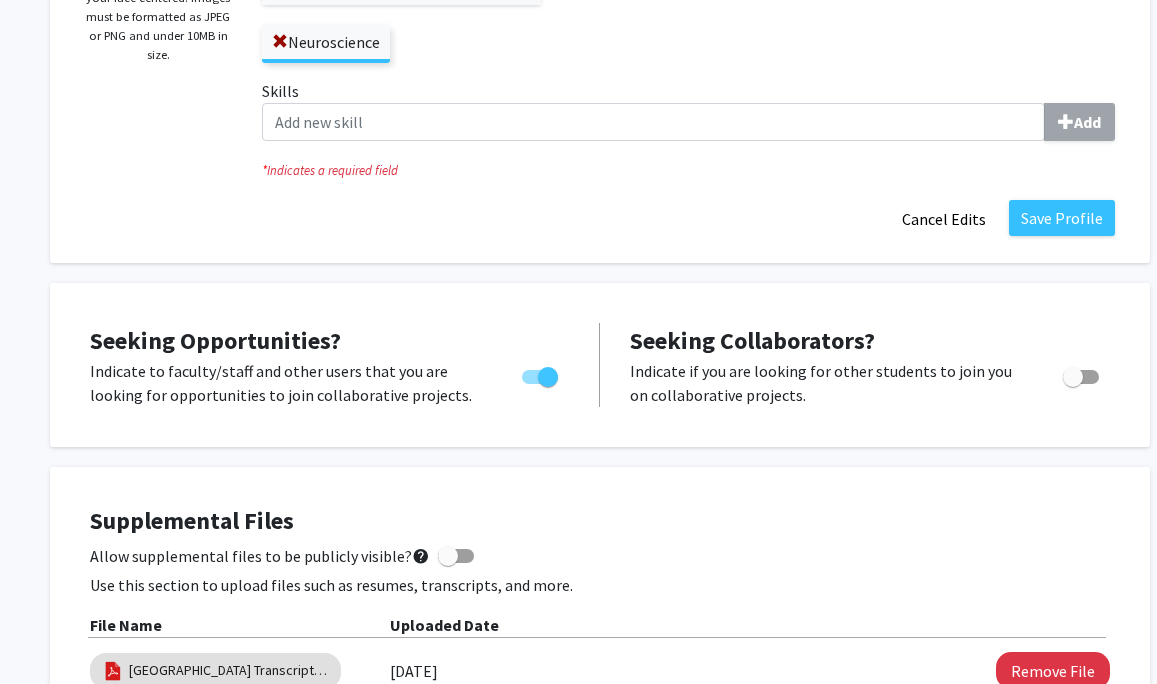 scroll, scrollTop: 500, scrollLeft: 0, axis: vertical 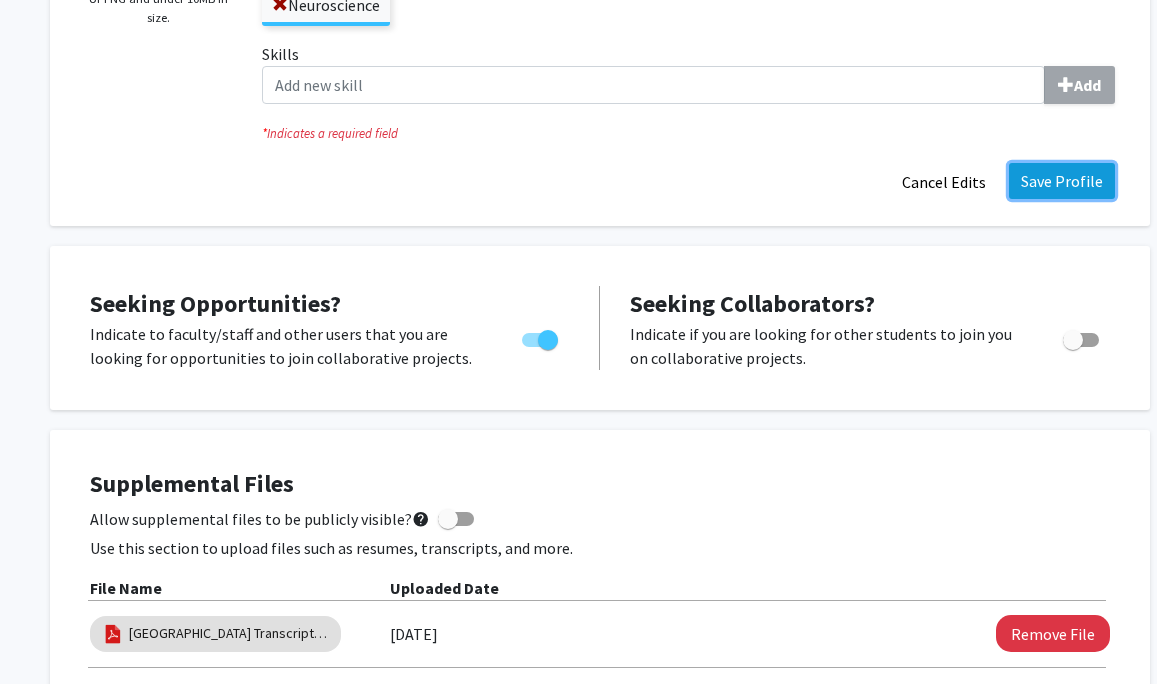 click on "Save Profile" 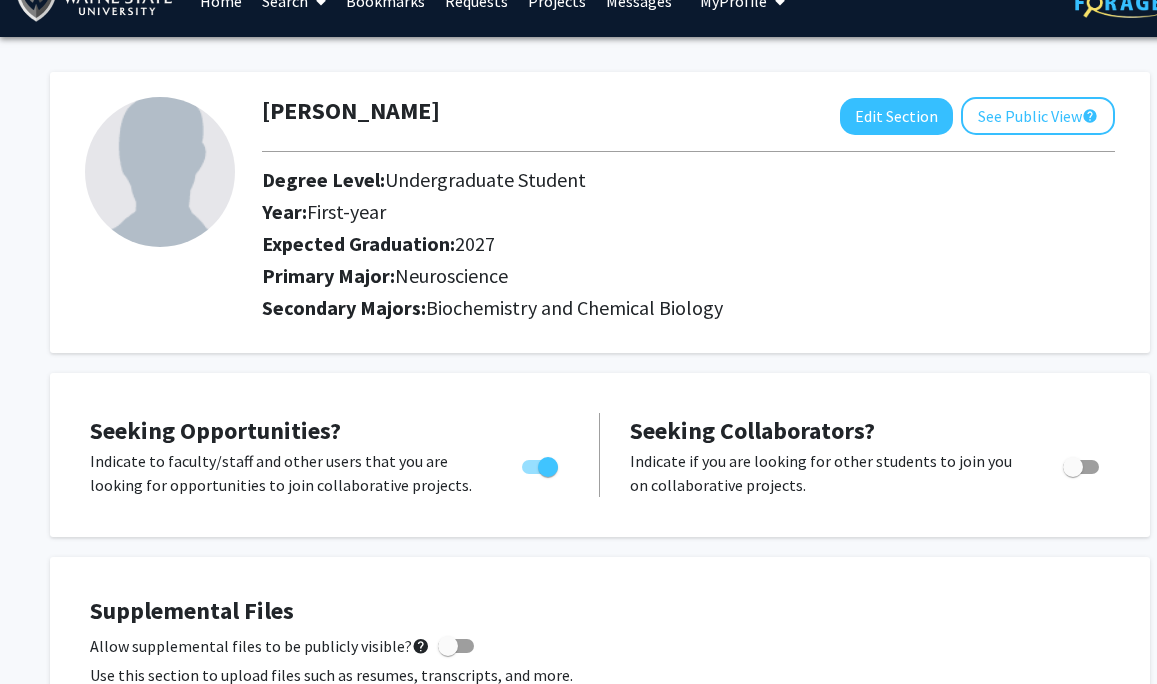scroll, scrollTop: 0, scrollLeft: 0, axis: both 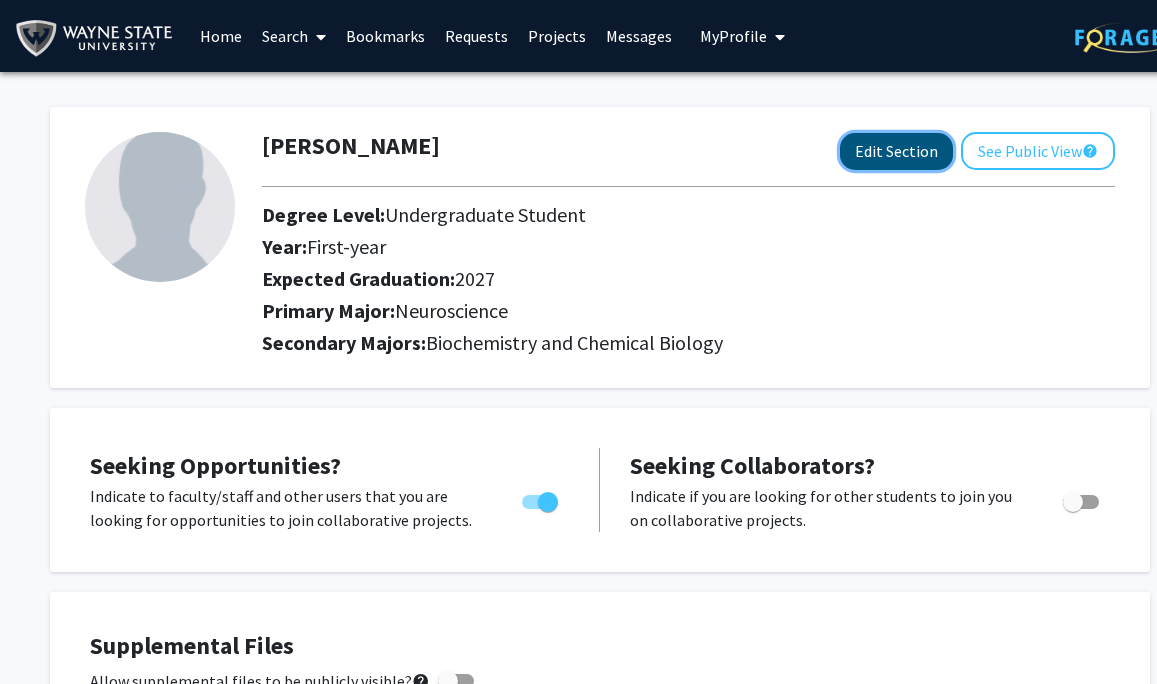 click on "Edit Section" 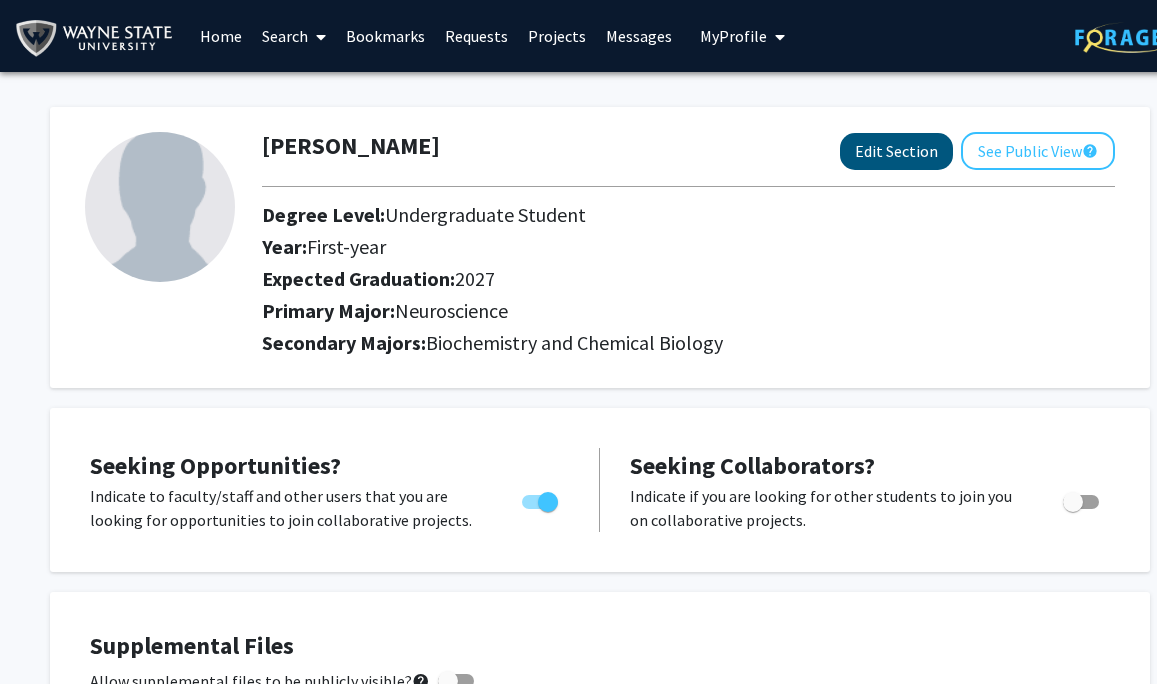 select on "first-year" 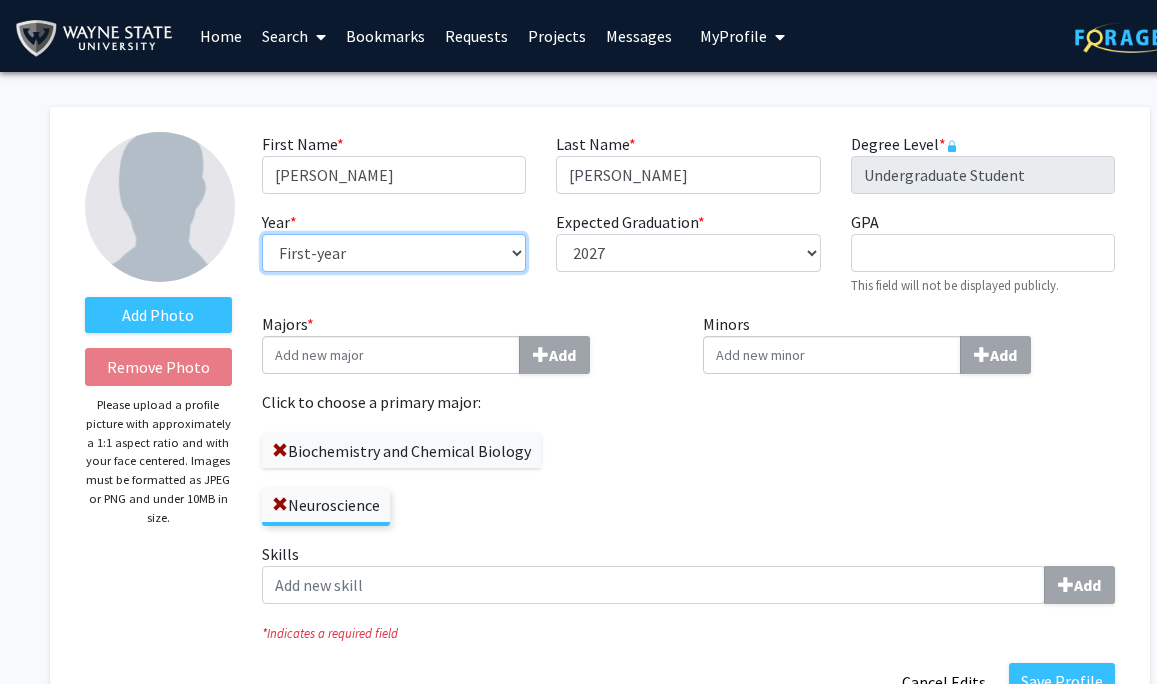 click on "---  First-year   Sophomore   Junior   Senior   Postbaccalaureate Certificate" at bounding box center (394, 253) 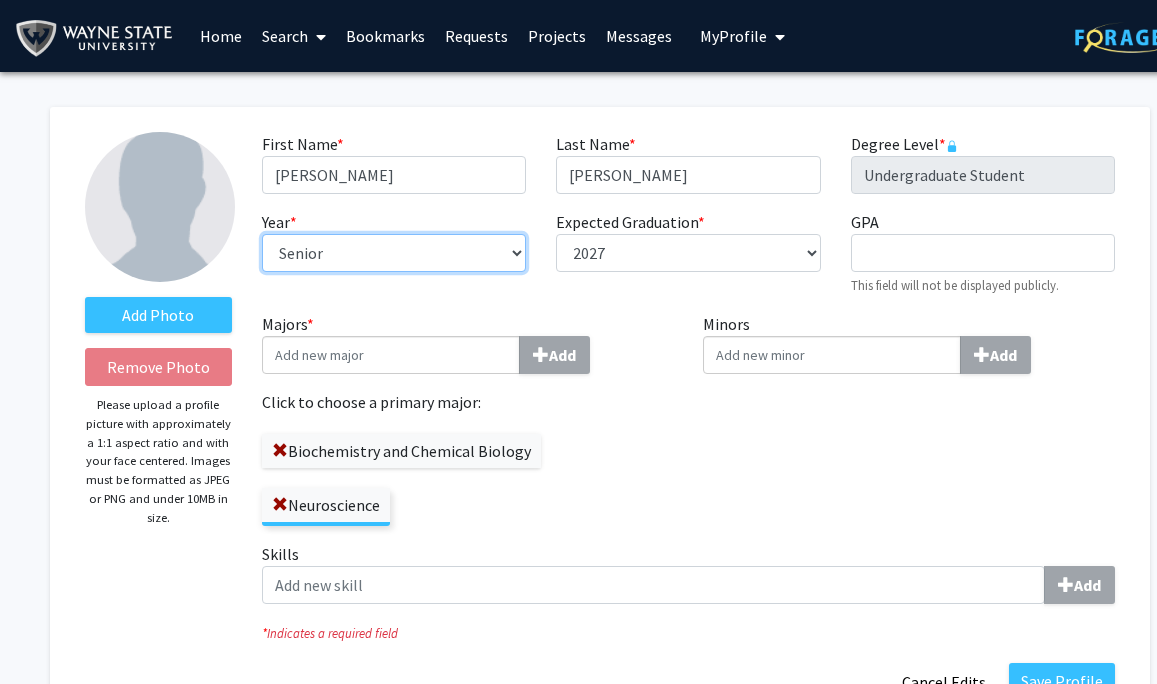 click on "---  First-year   Sophomore   Junior   Senior   Postbaccalaureate Certificate" at bounding box center [394, 253] 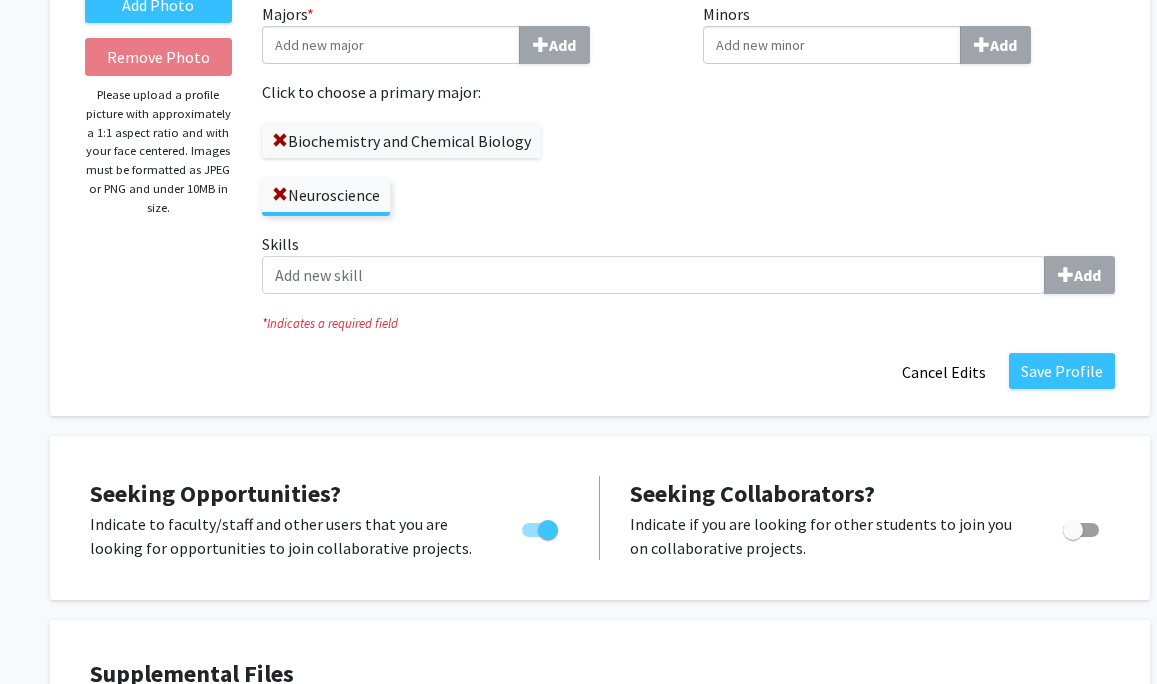 scroll, scrollTop: 400, scrollLeft: 0, axis: vertical 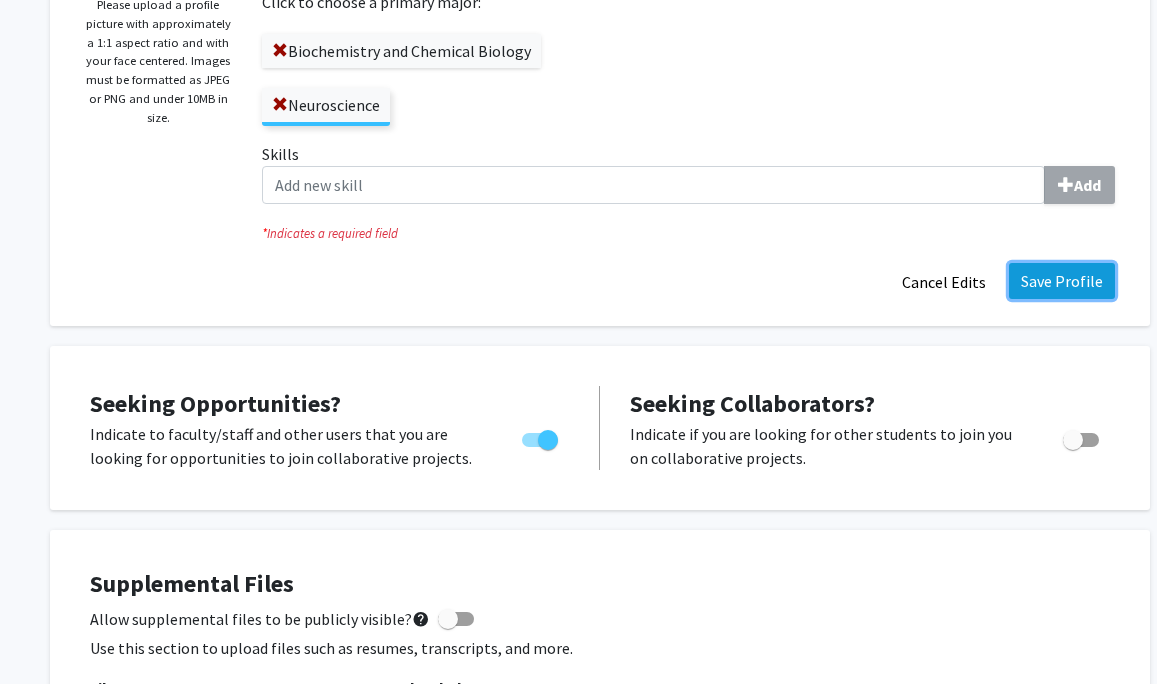 click on "Save Profile" 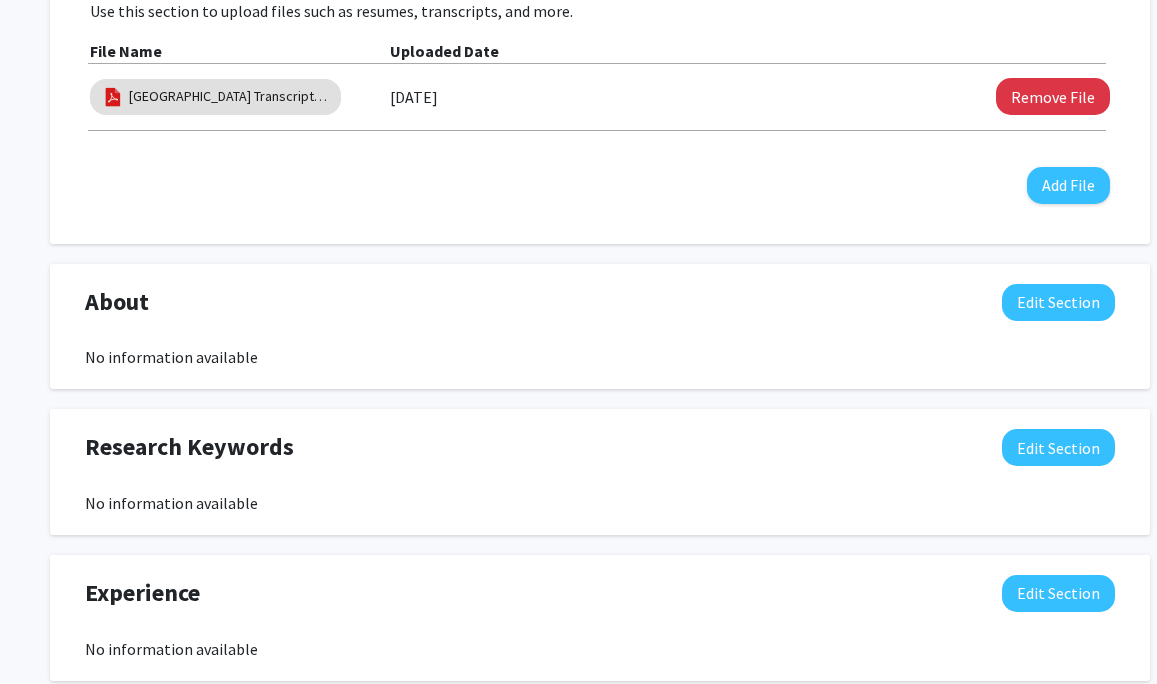 scroll, scrollTop: 700, scrollLeft: 0, axis: vertical 